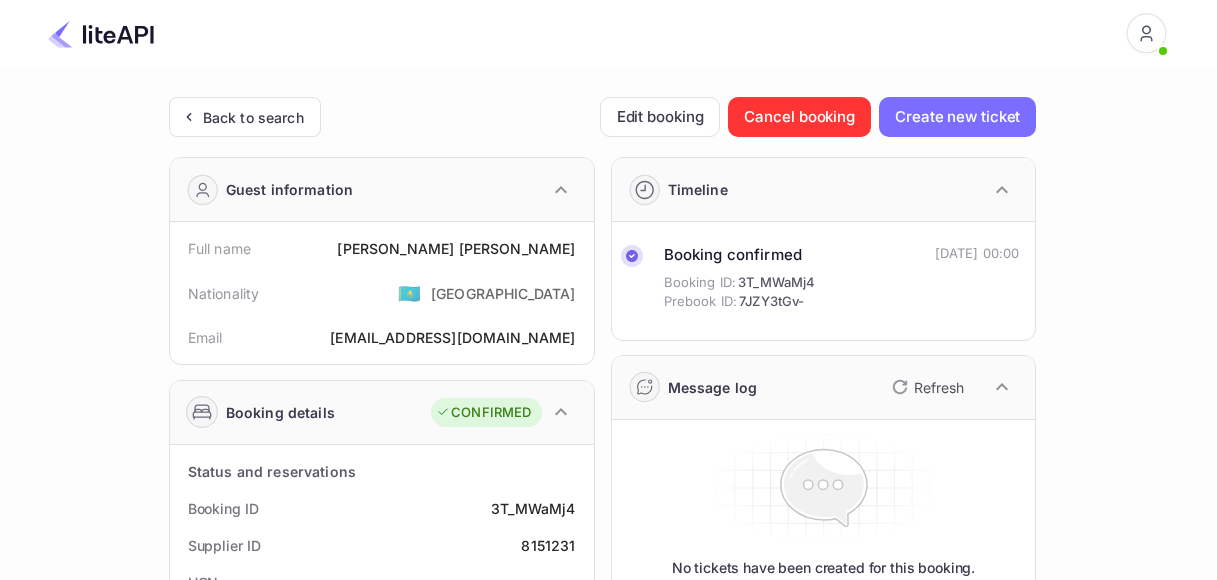 scroll, scrollTop: 0, scrollLeft: 0, axis: both 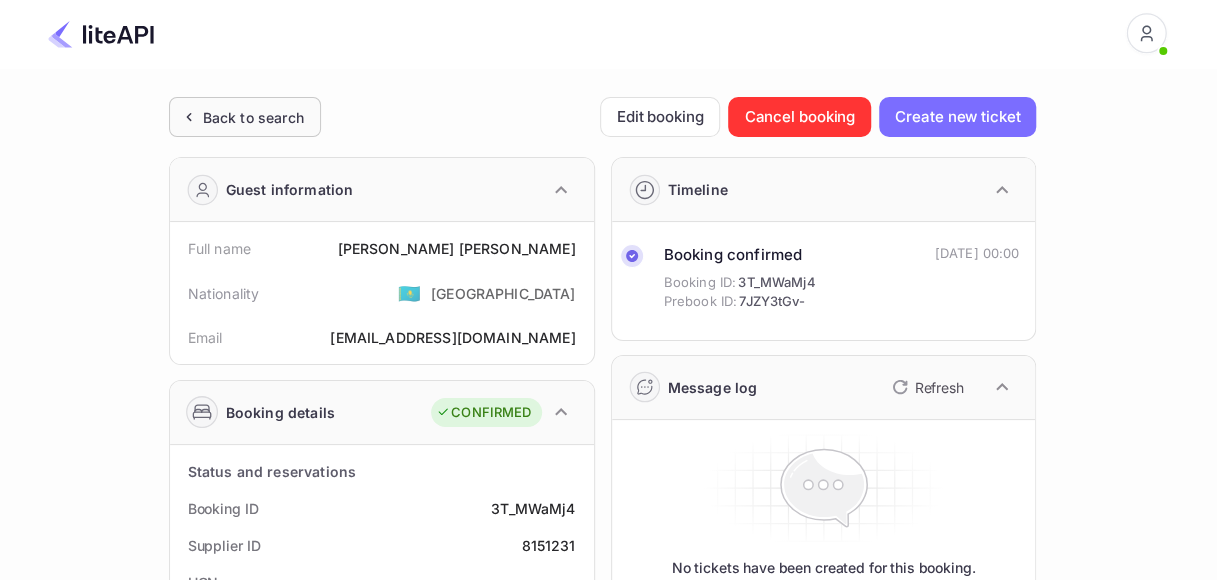 click on "Back to search" at bounding box center (253, 117) 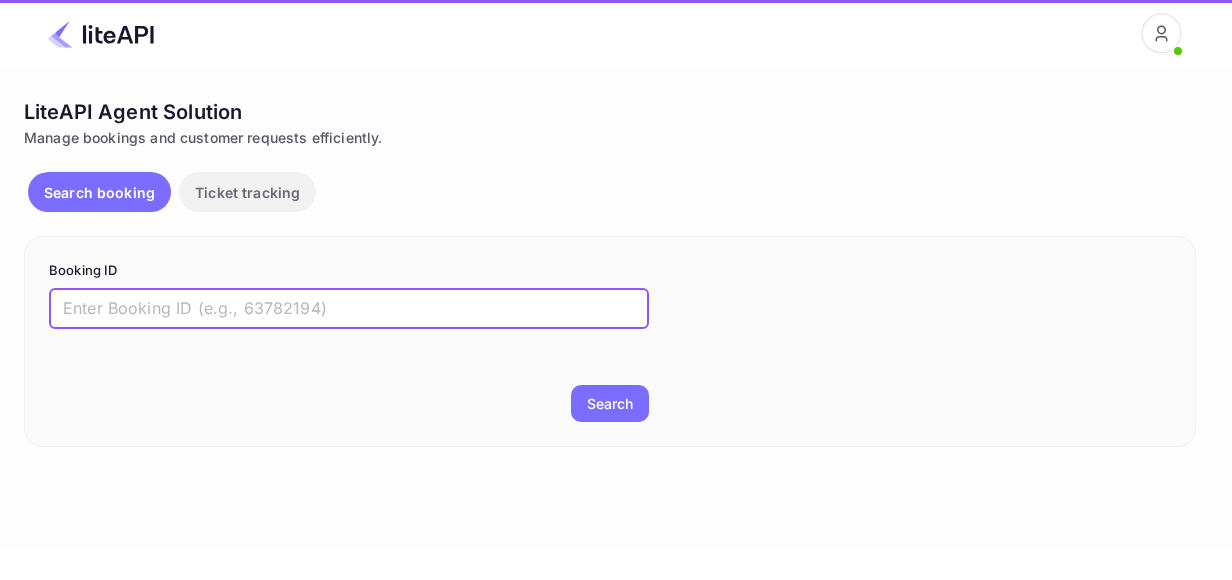 click at bounding box center (349, 309) 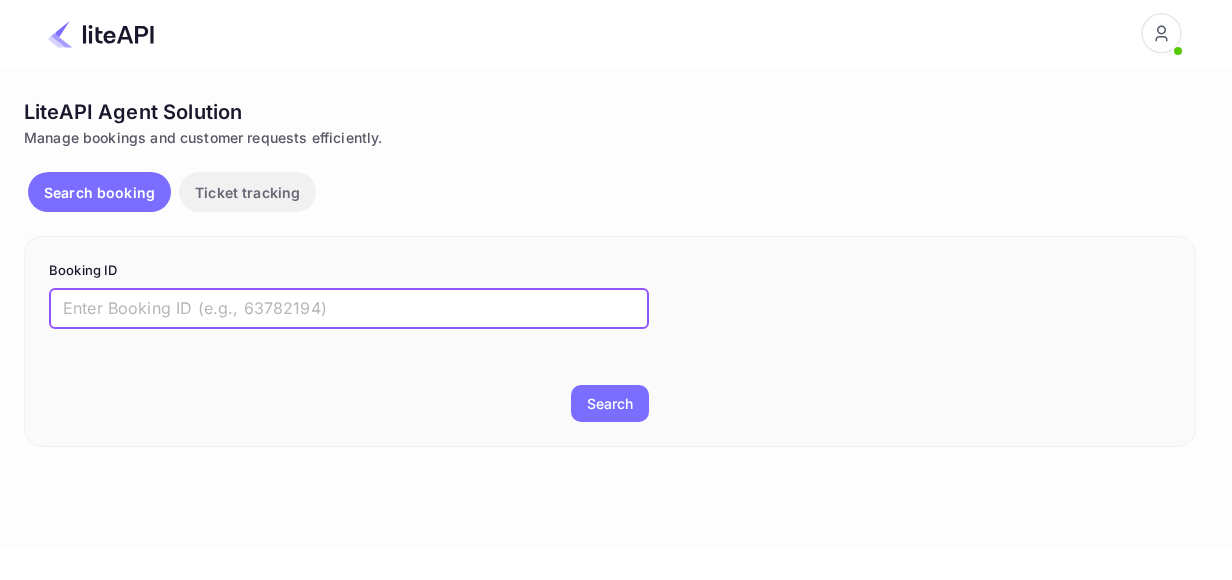 paste on "8151231" 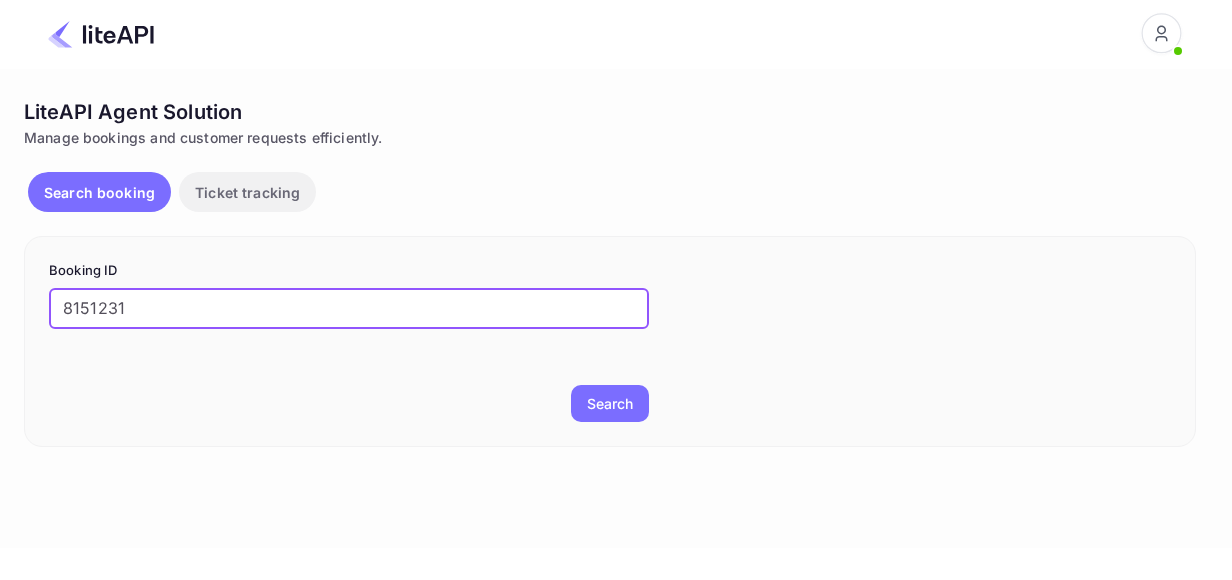 type on "8151231" 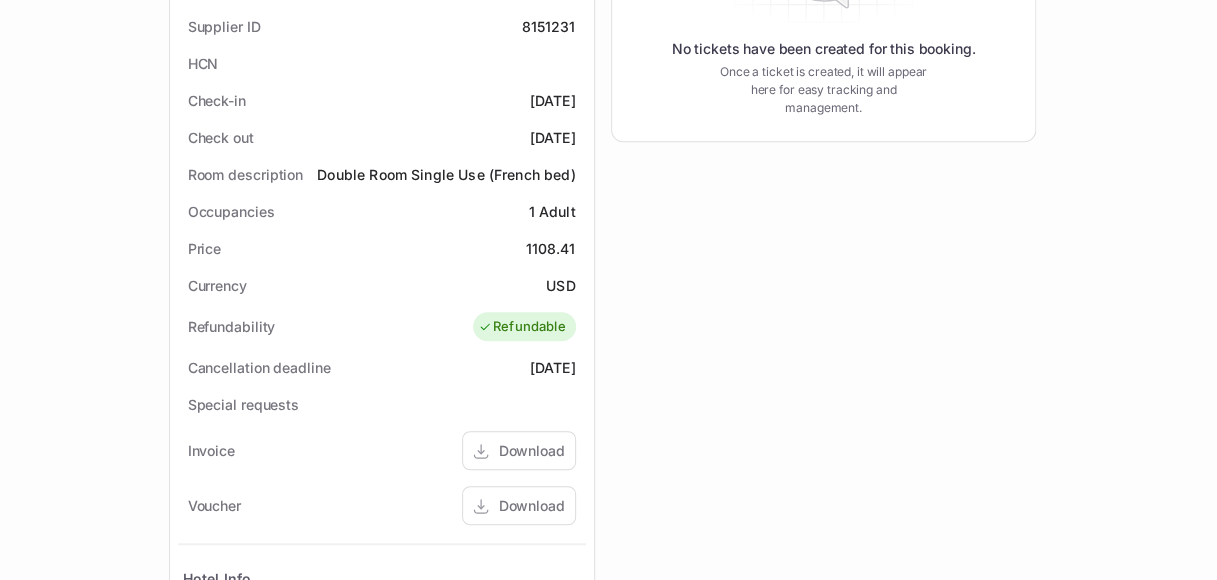 scroll, scrollTop: 700, scrollLeft: 0, axis: vertical 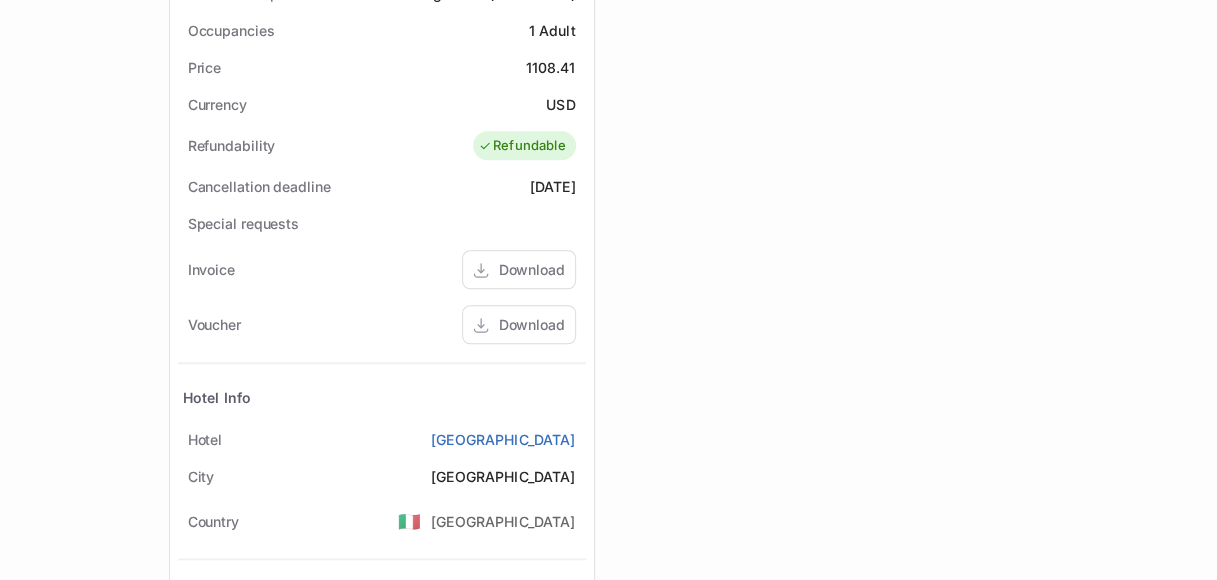click on "Download" at bounding box center (532, 324) 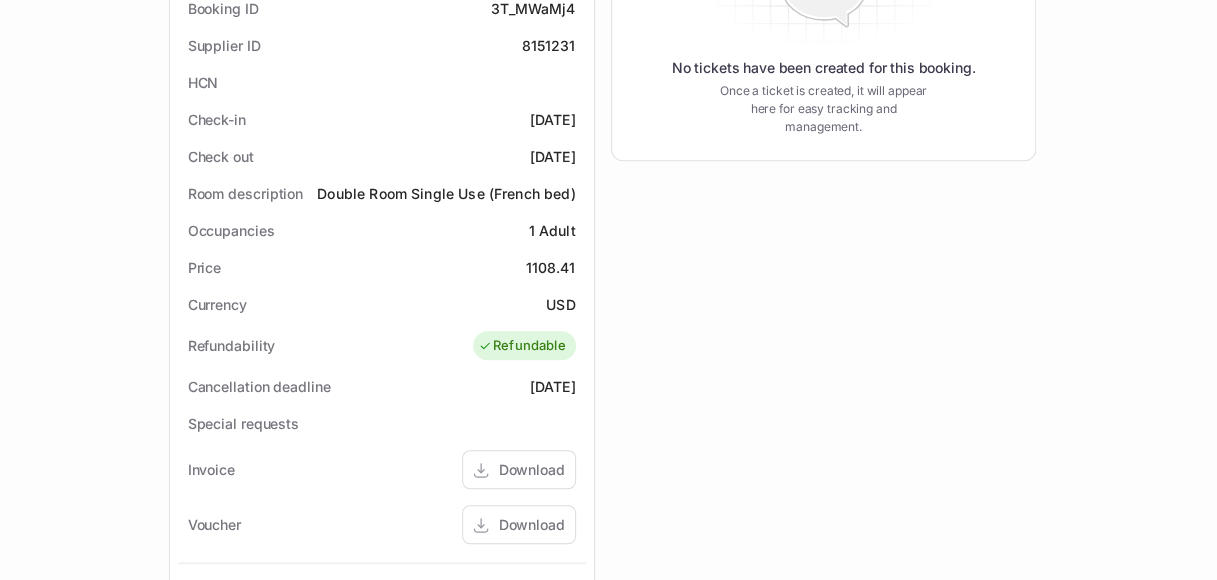 scroll, scrollTop: 0, scrollLeft: 0, axis: both 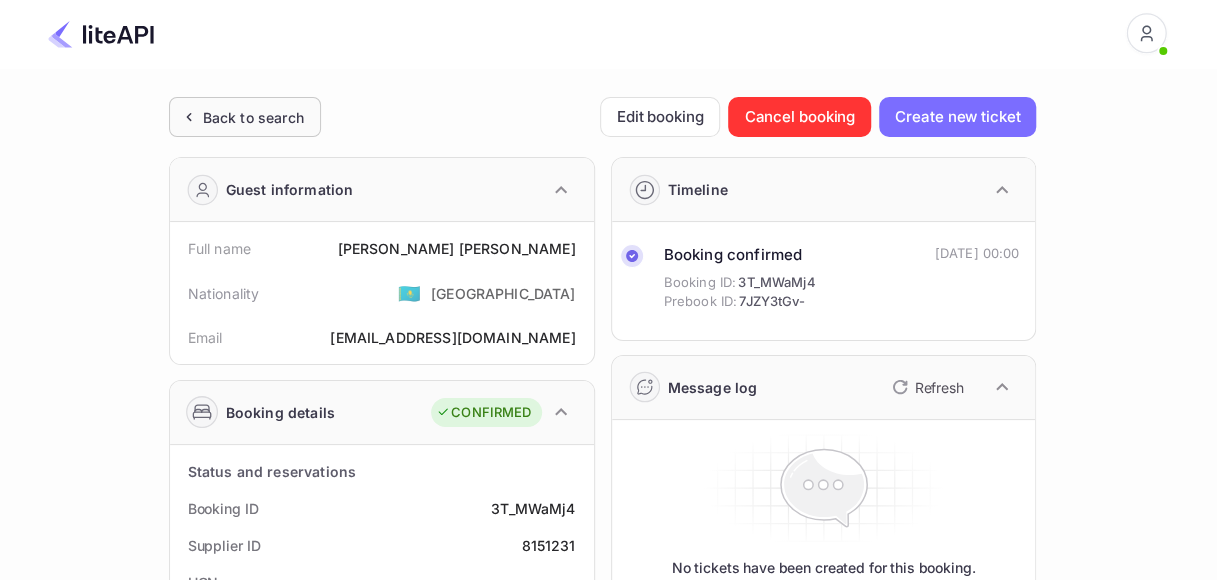 click on "Back to search" at bounding box center (245, 117) 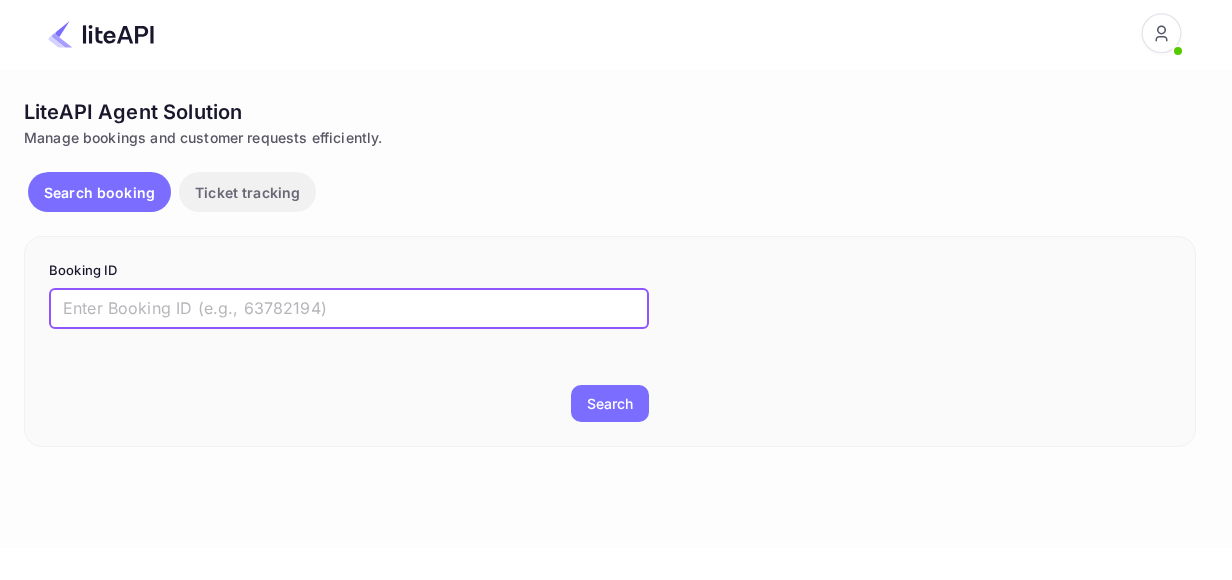 click at bounding box center (349, 309) 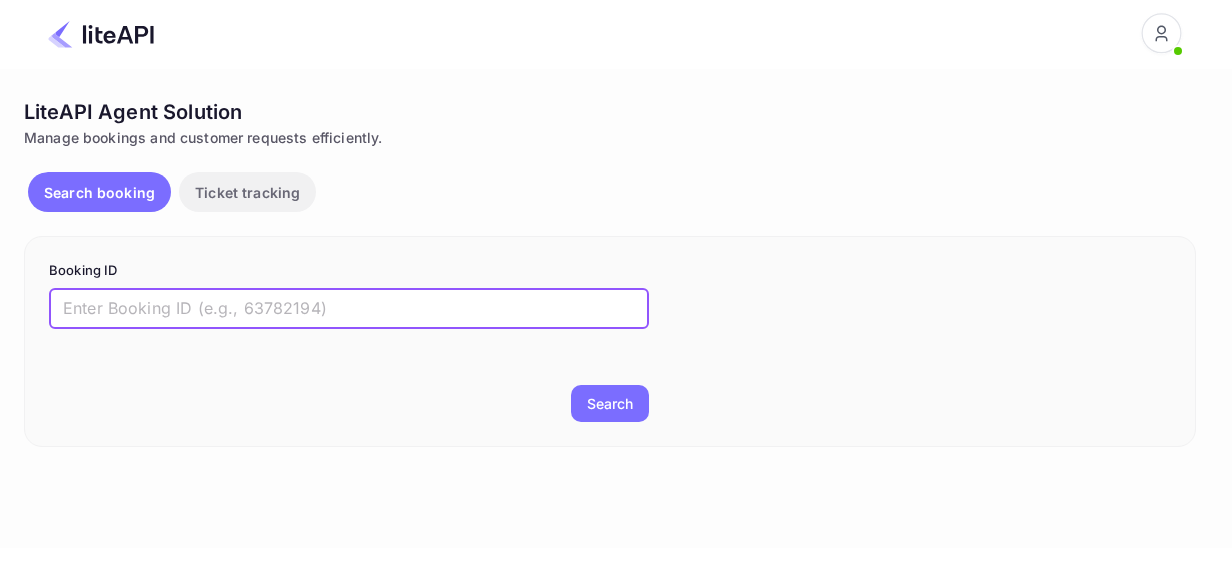 paste on "8074401" 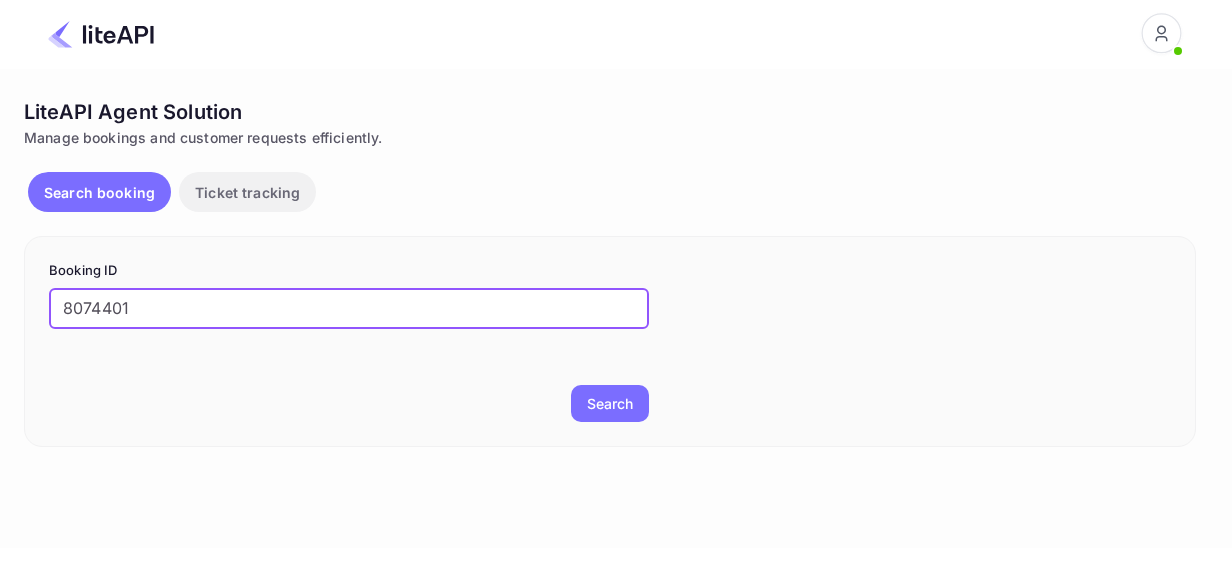 type on "8074401" 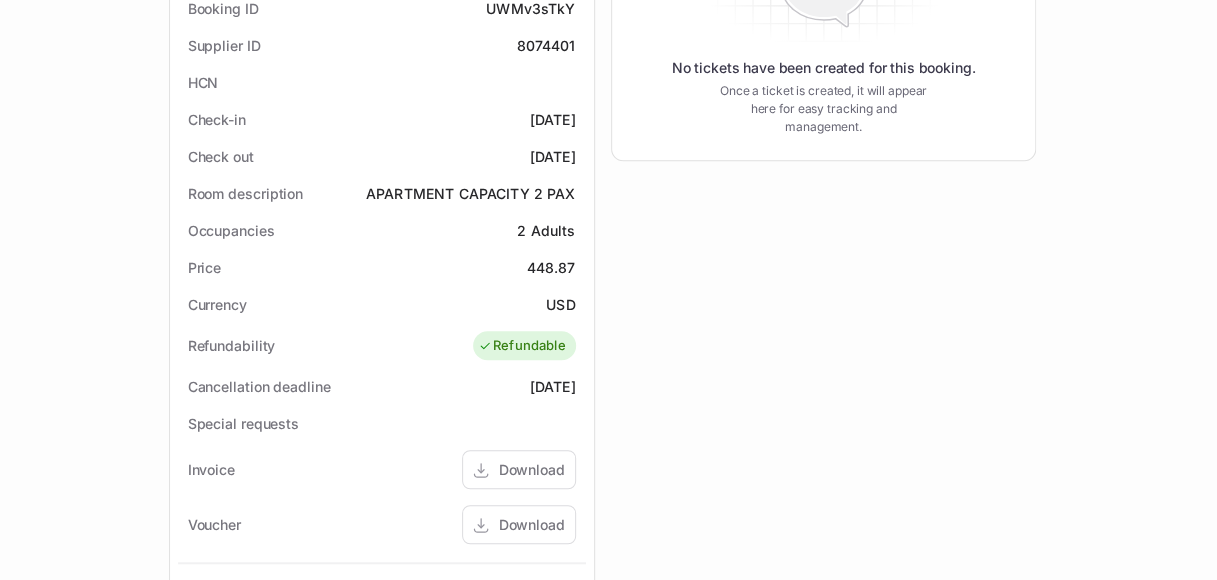 scroll, scrollTop: 600, scrollLeft: 0, axis: vertical 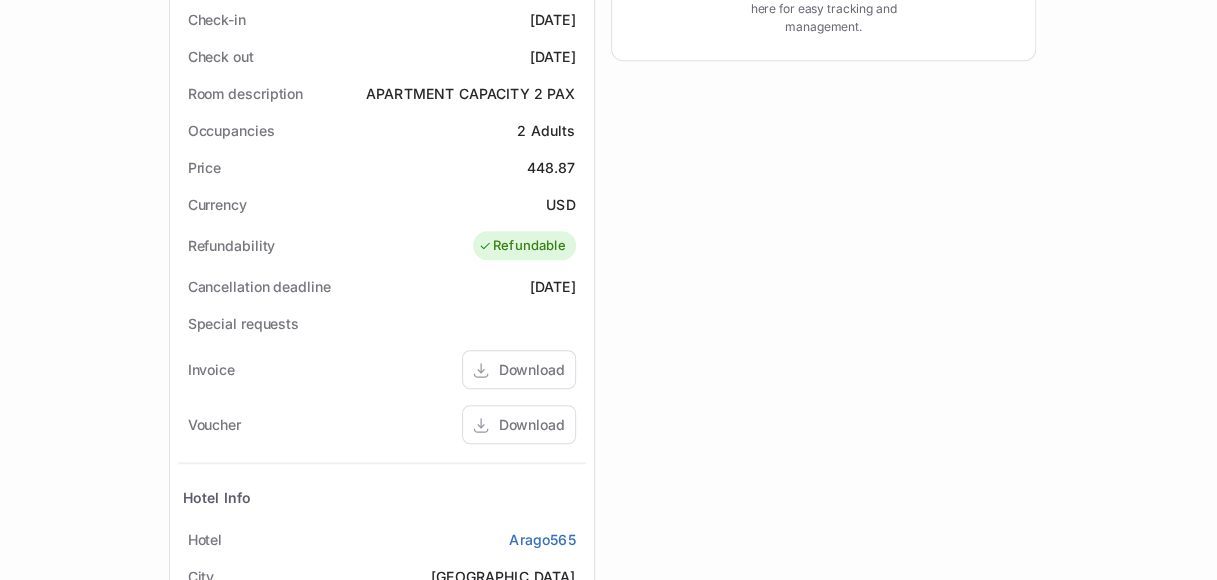 click on "Download" at bounding box center [532, 424] 